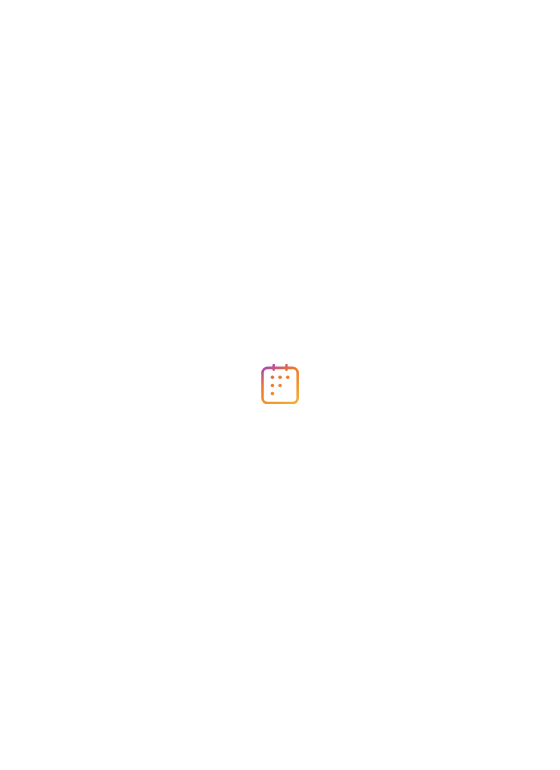scroll, scrollTop: 0, scrollLeft: 0, axis: both 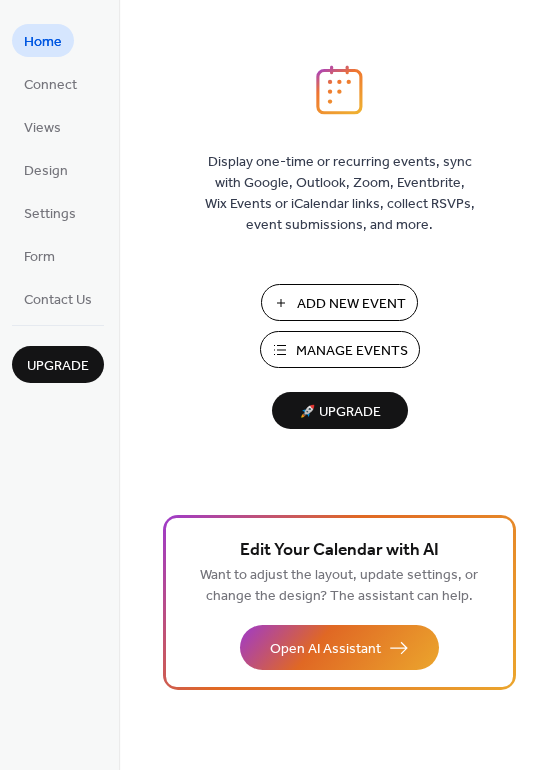 click on "Manage Events" at bounding box center [340, 349] 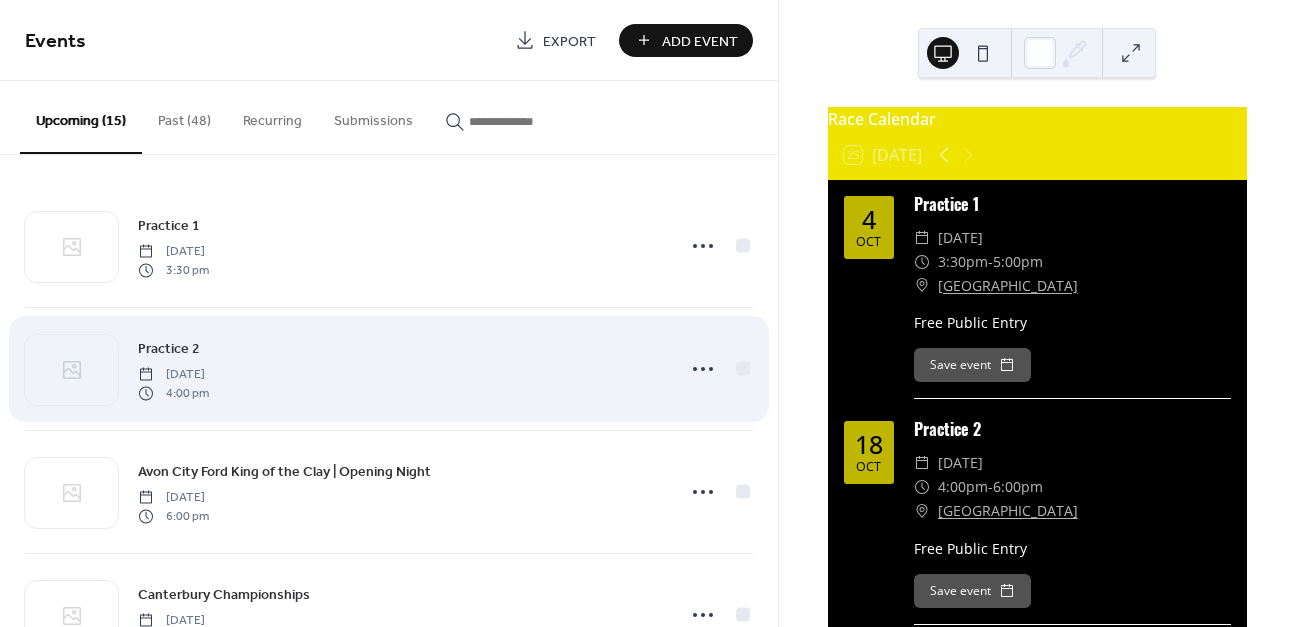 scroll, scrollTop: 0, scrollLeft: 0, axis: both 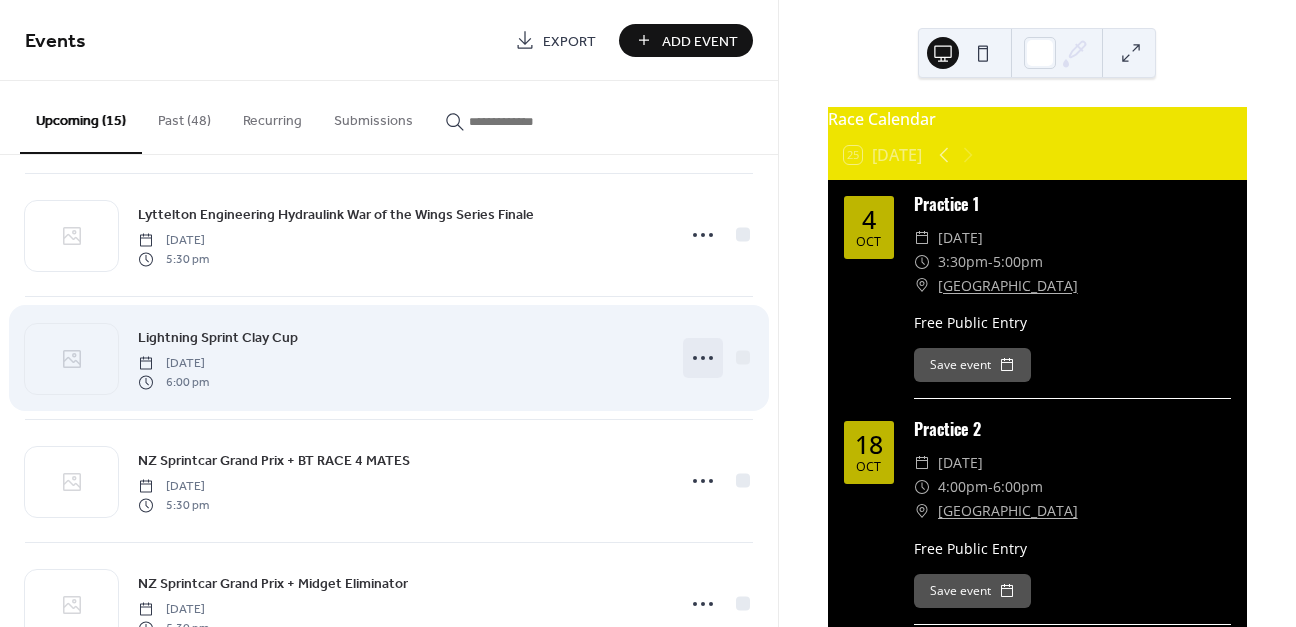 click 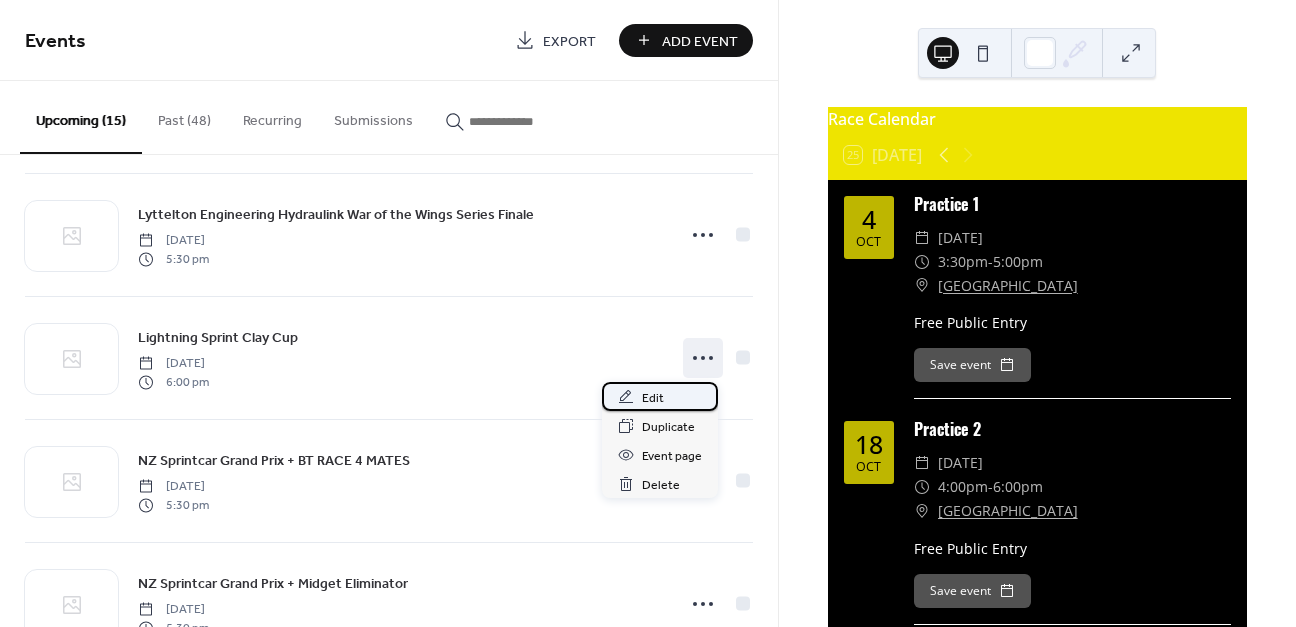 click on "Edit" at bounding box center (660, 396) 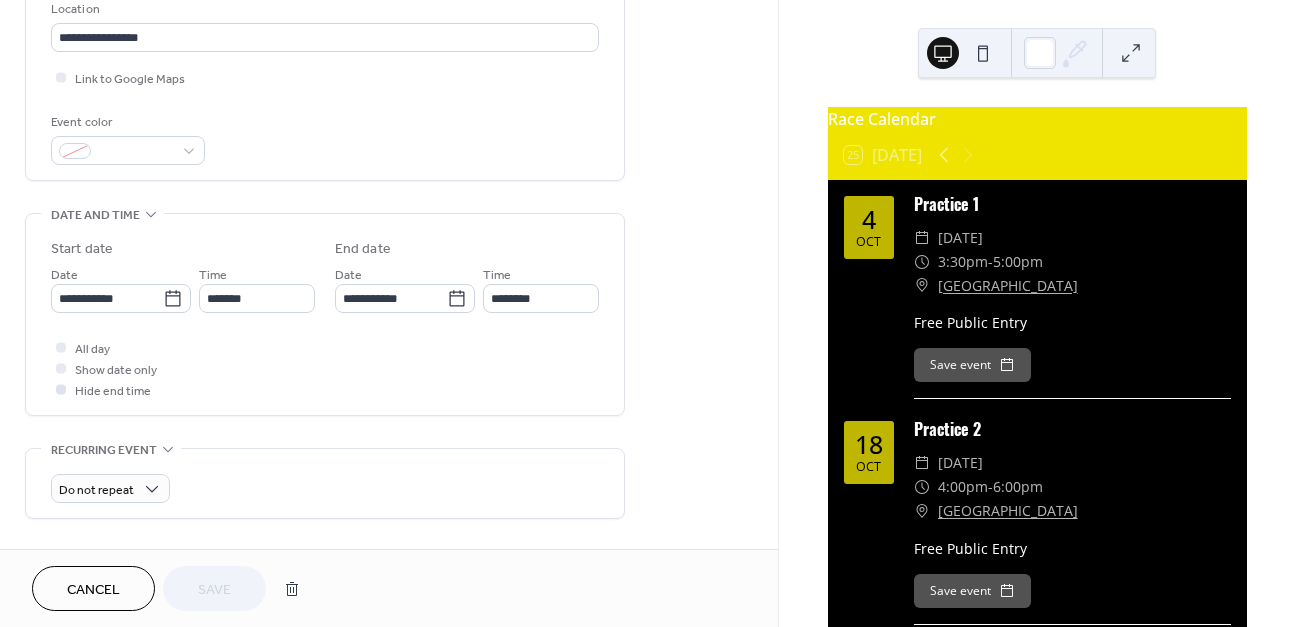 scroll, scrollTop: 452, scrollLeft: 0, axis: vertical 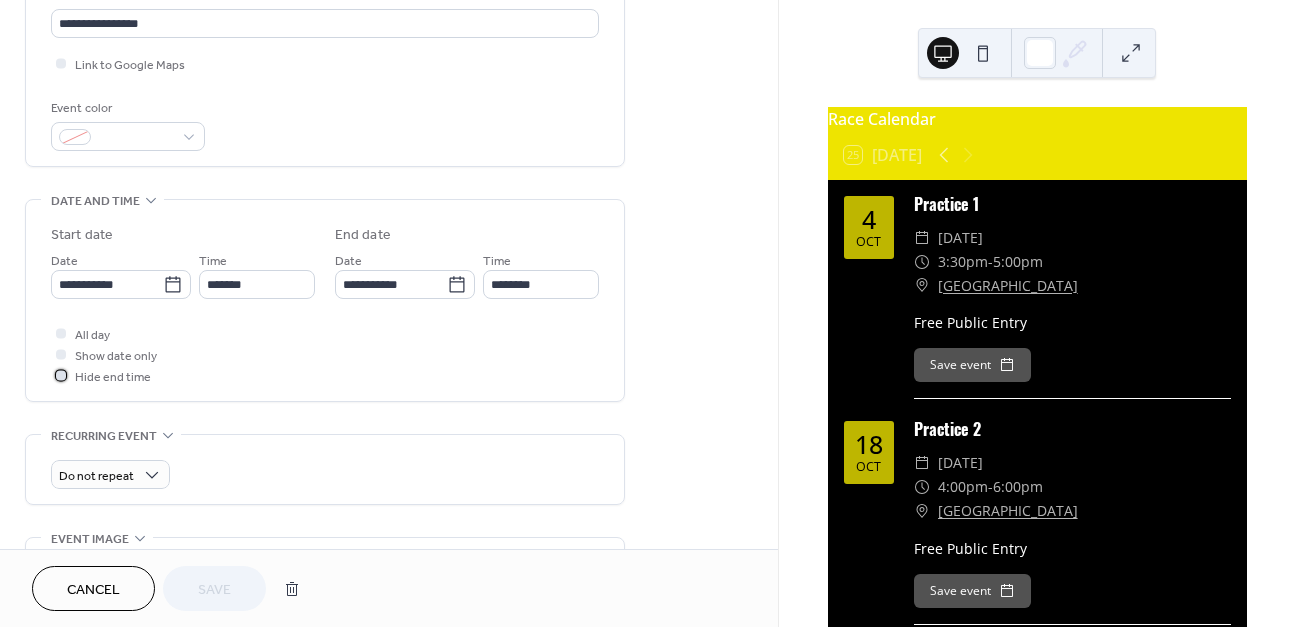 click on "Hide end time" at bounding box center (113, 377) 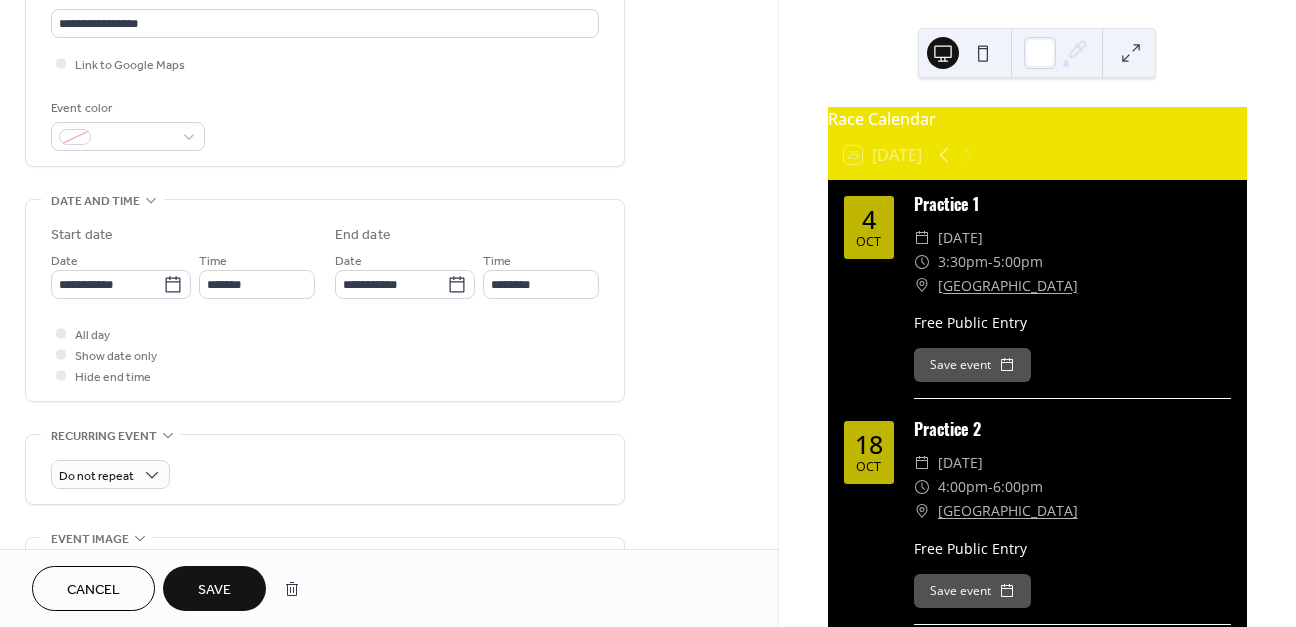 click on "Save" at bounding box center (214, 590) 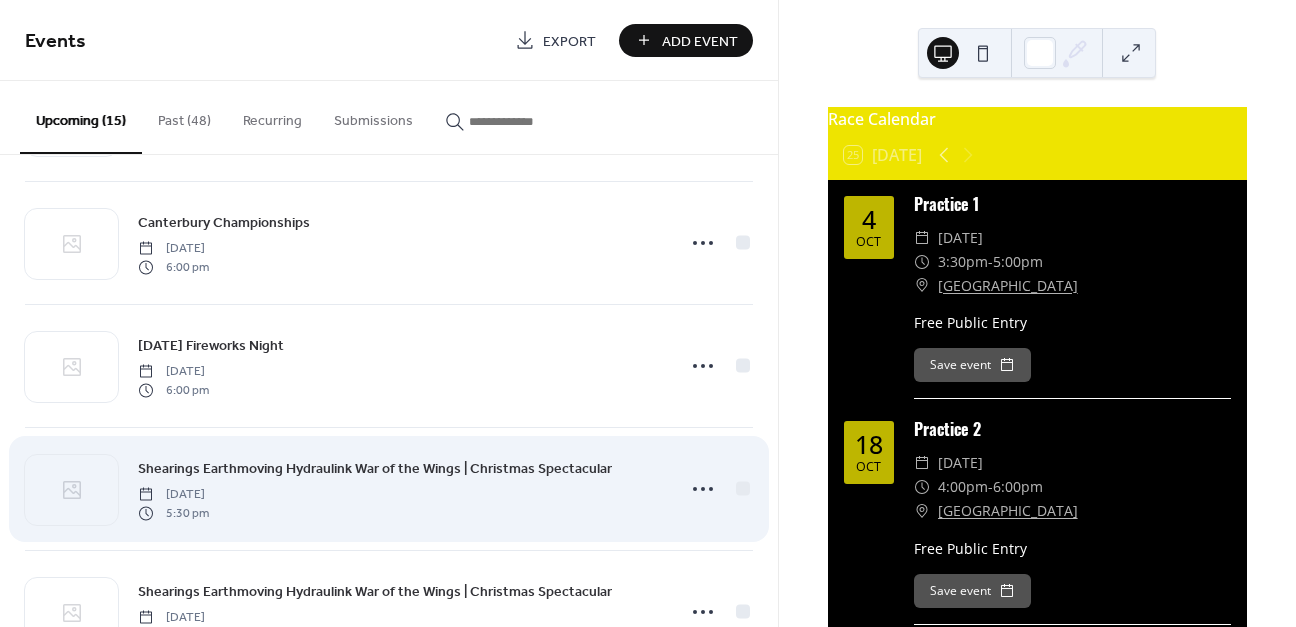 scroll, scrollTop: 510, scrollLeft: 0, axis: vertical 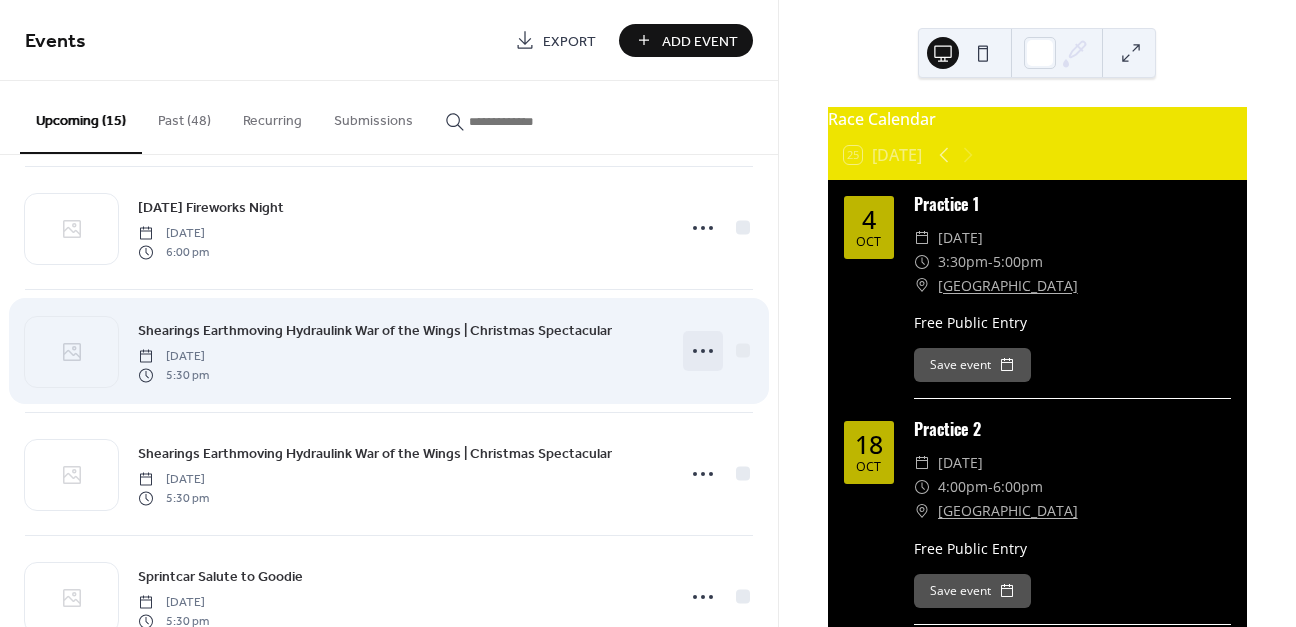 click 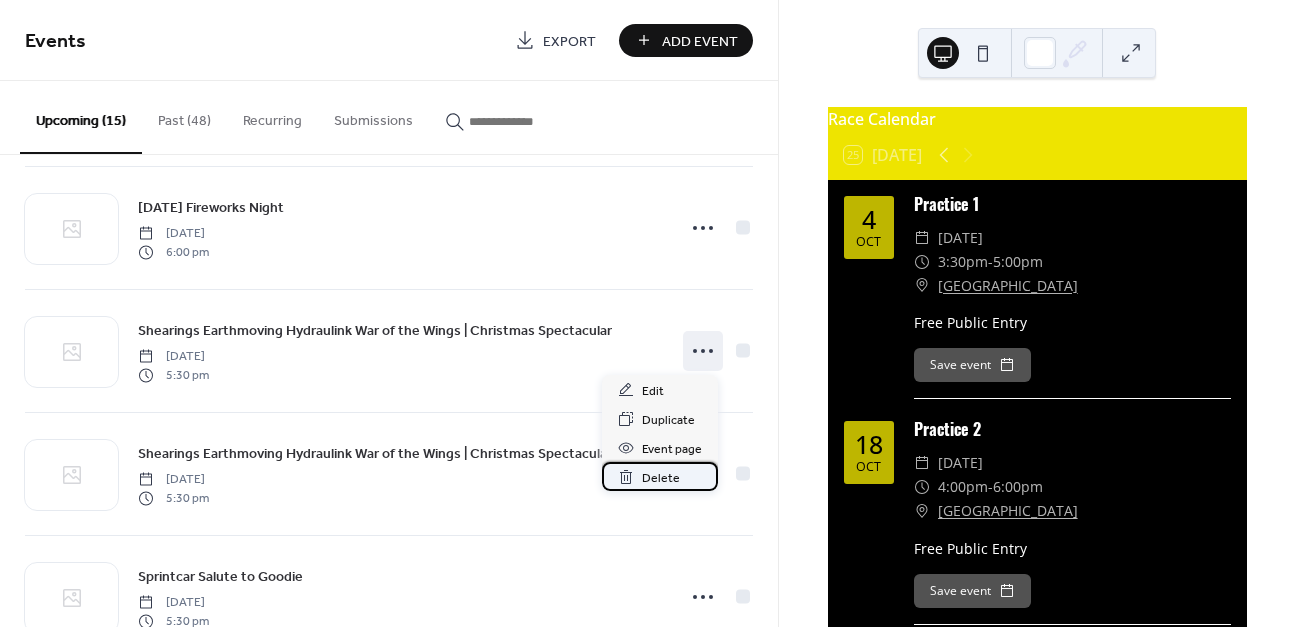click on "Delete" at bounding box center (661, 478) 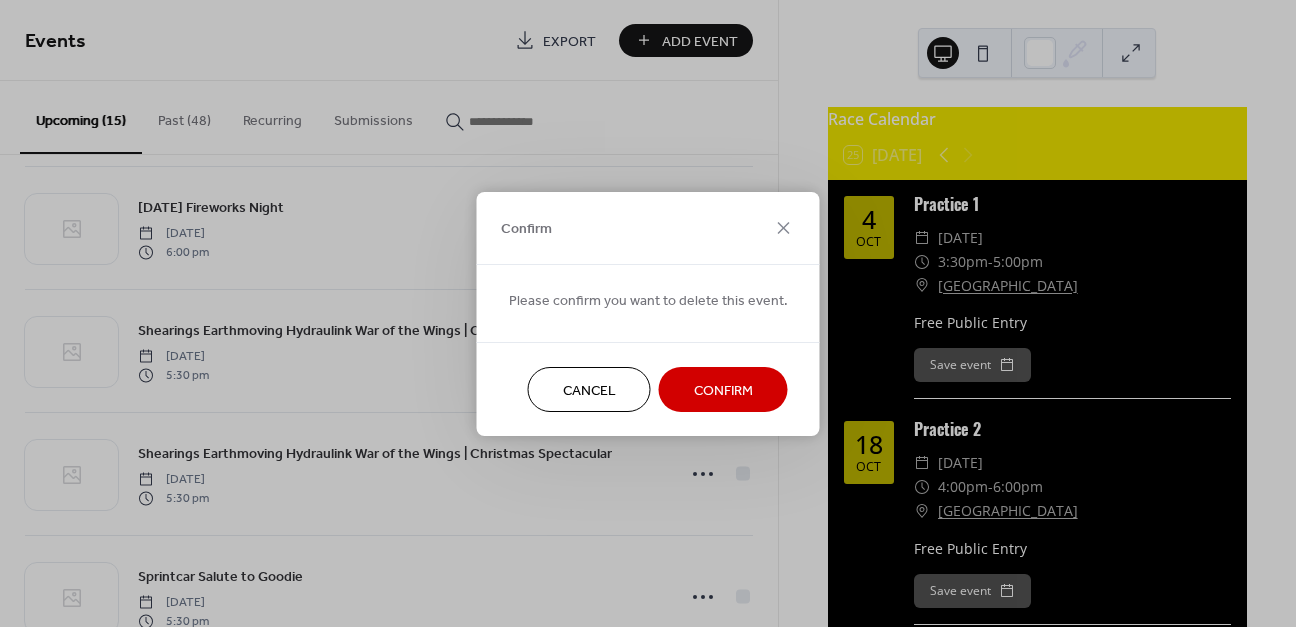 click on "Confirm" at bounding box center (723, 390) 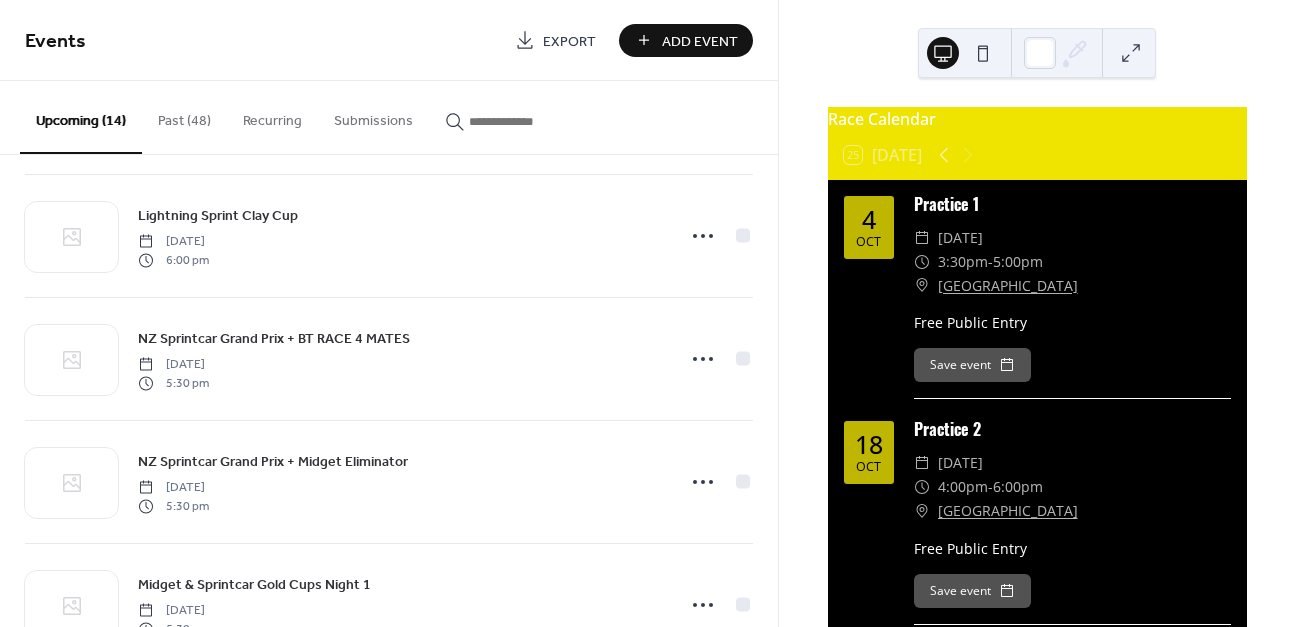scroll, scrollTop: 1112, scrollLeft: 0, axis: vertical 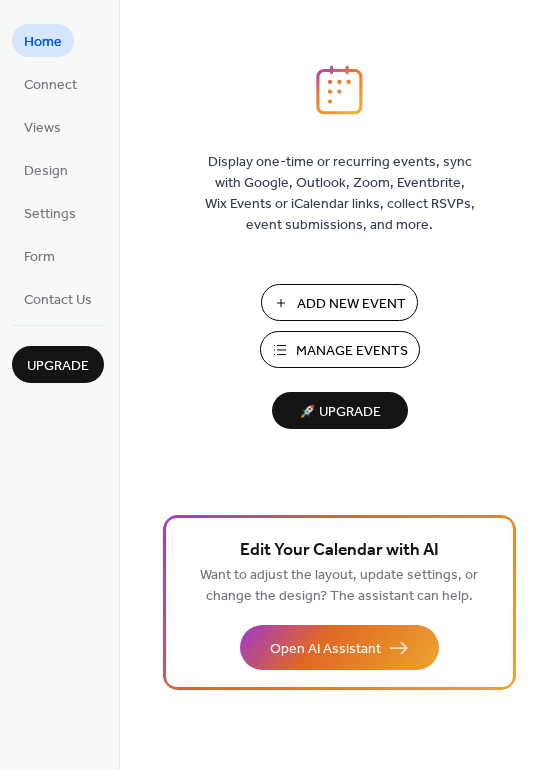 click on "Manage Events" at bounding box center (352, 351) 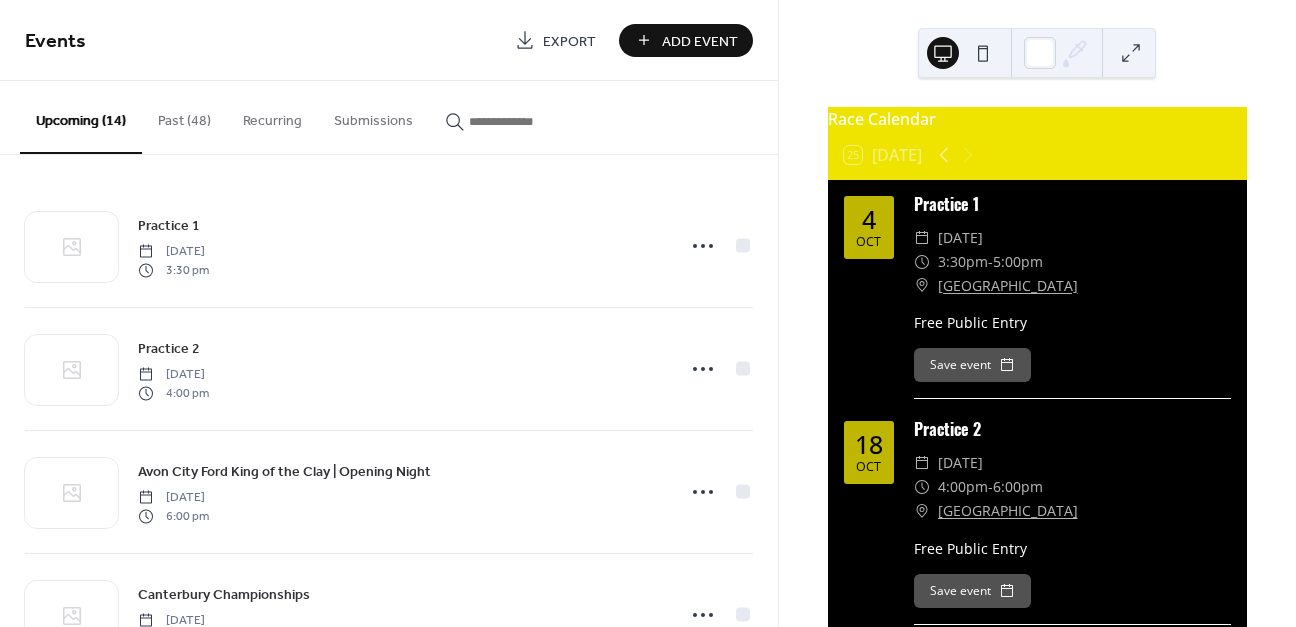 scroll, scrollTop: 0, scrollLeft: 0, axis: both 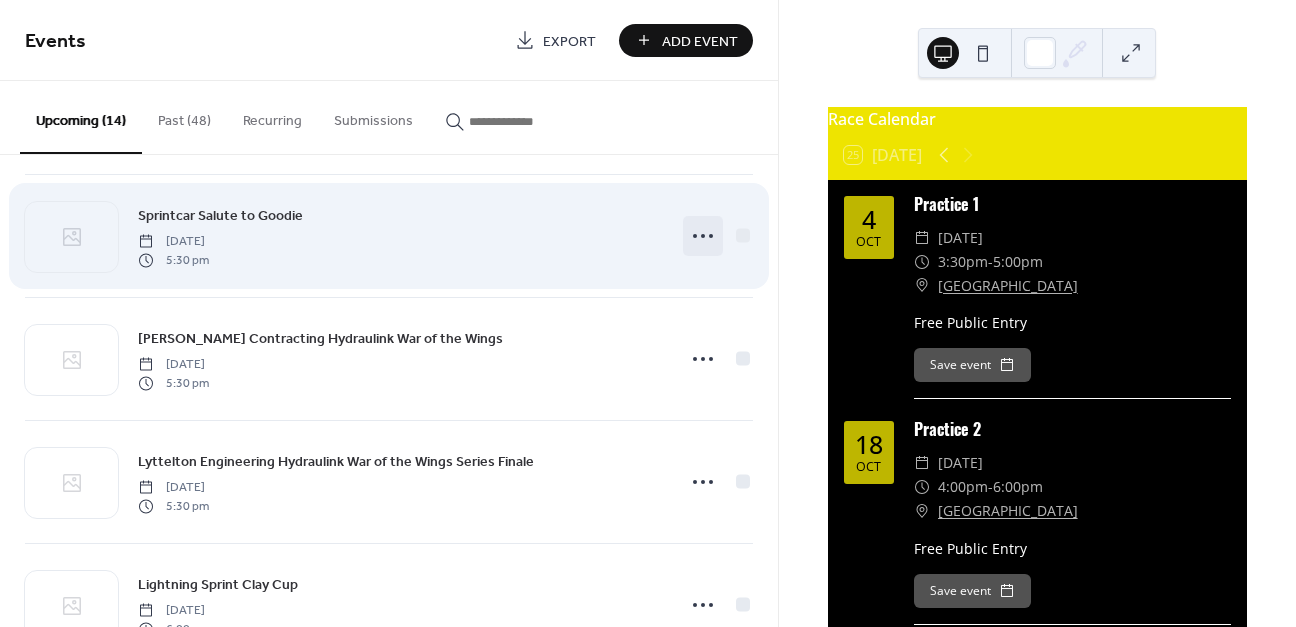 click 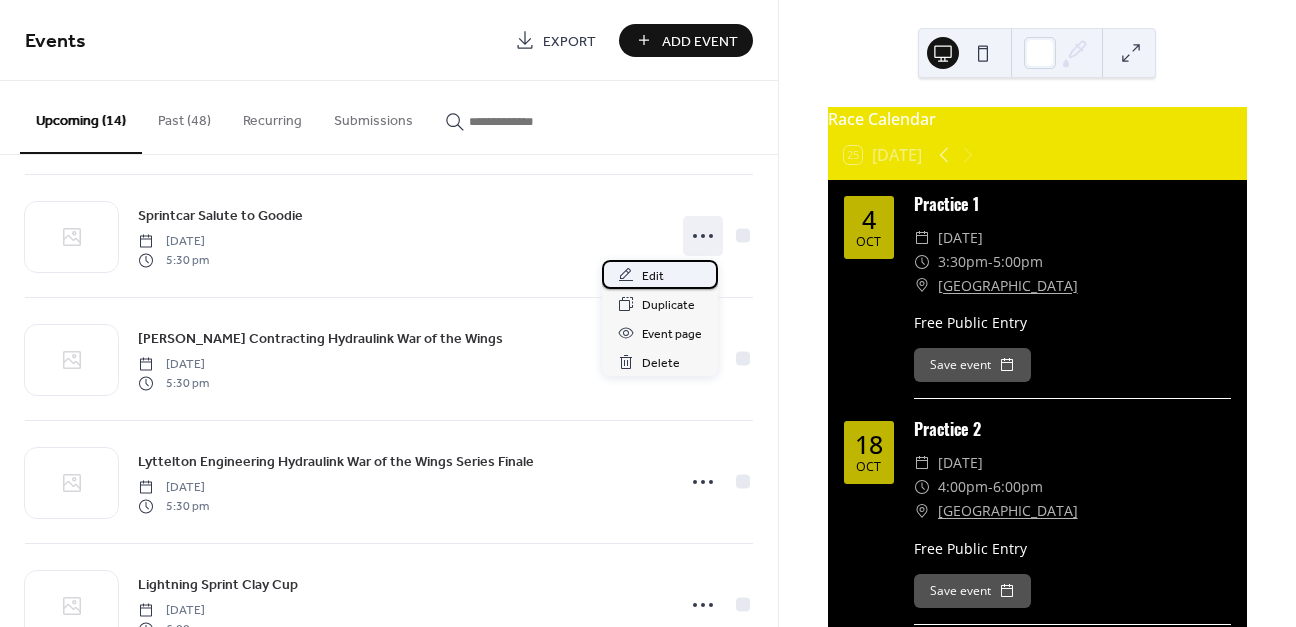 click on "Edit" at bounding box center (660, 274) 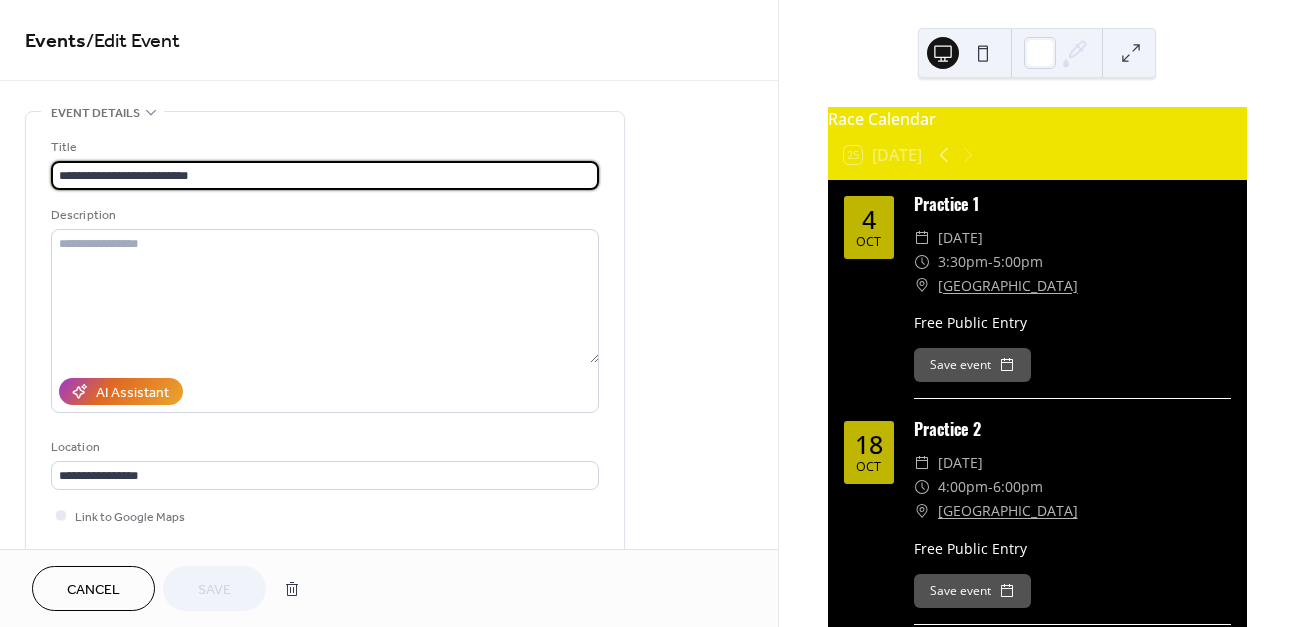 scroll, scrollTop: 384, scrollLeft: 0, axis: vertical 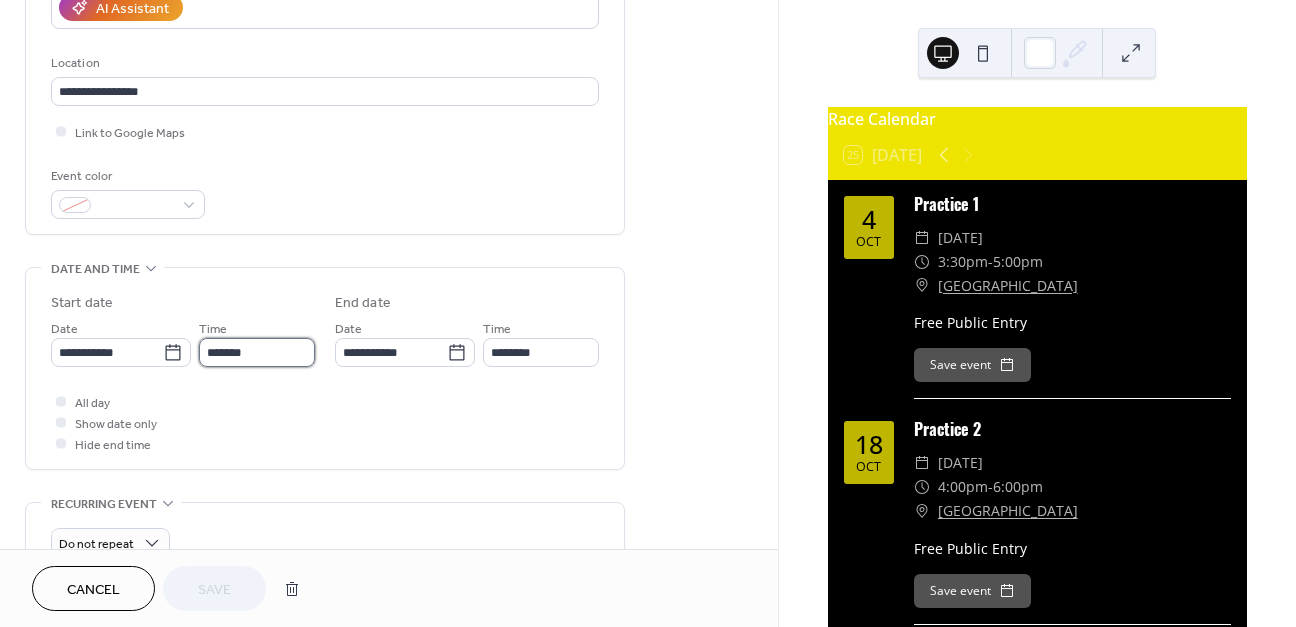 click on "*******" at bounding box center (257, 352) 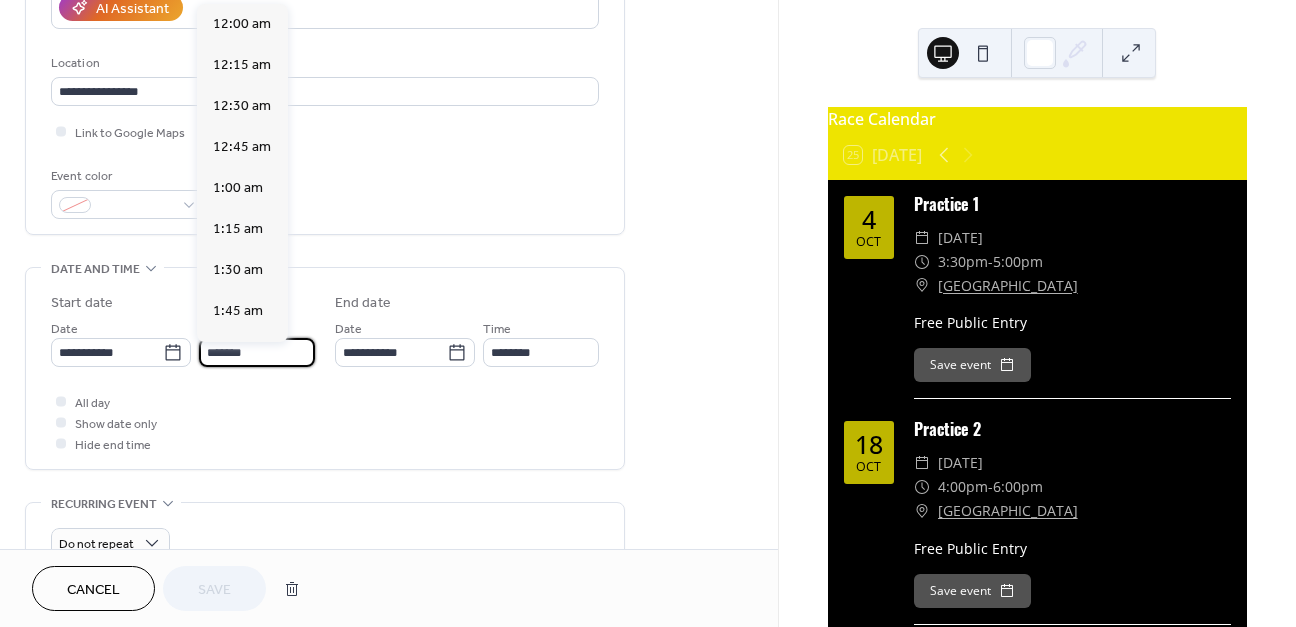 scroll, scrollTop: 2870, scrollLeft: 0, axis: vertical 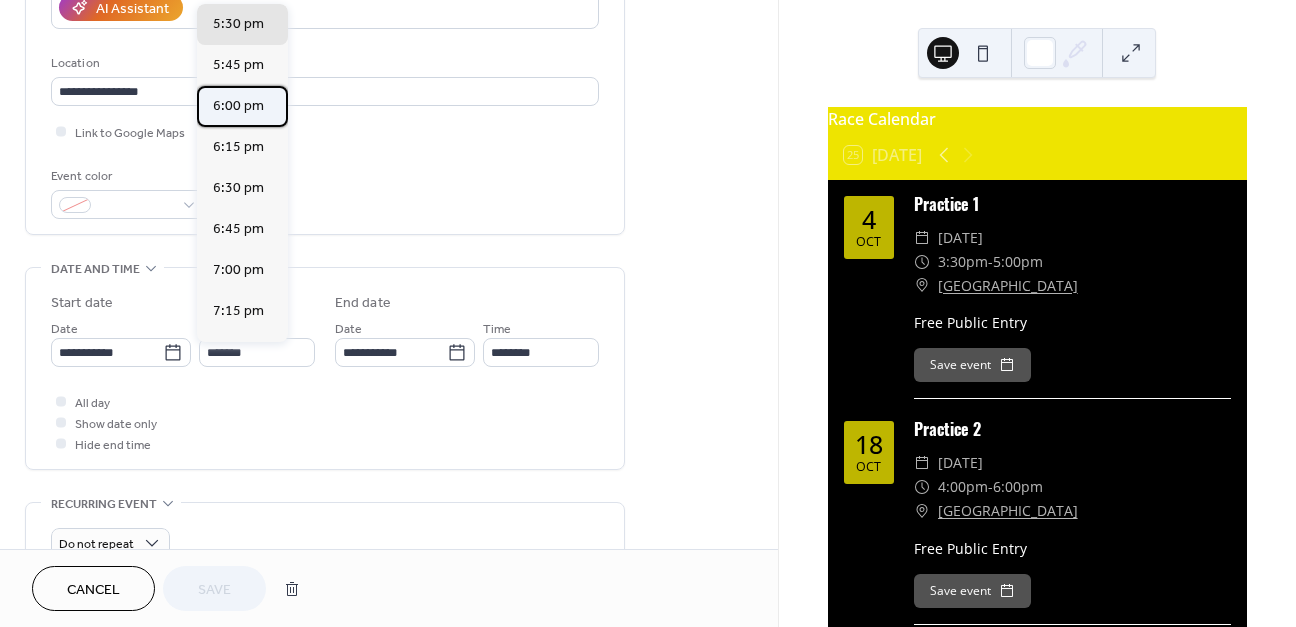 click on "6:00 pm" at bounding box center (238, 106) 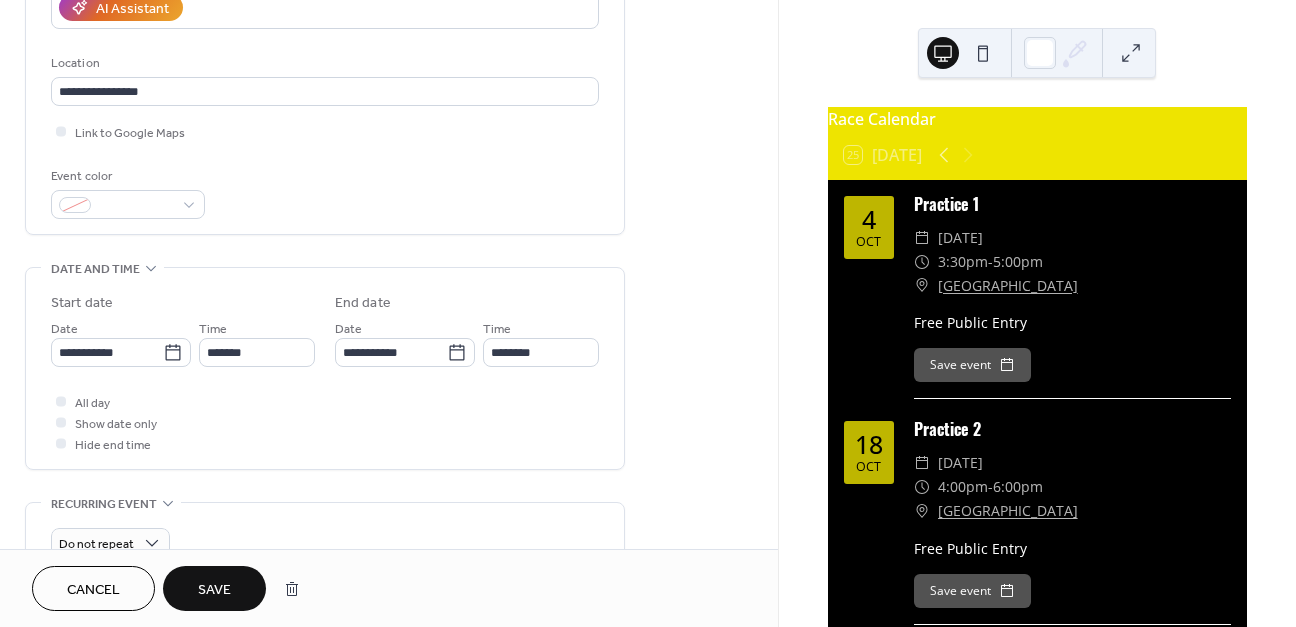 type on "*******" 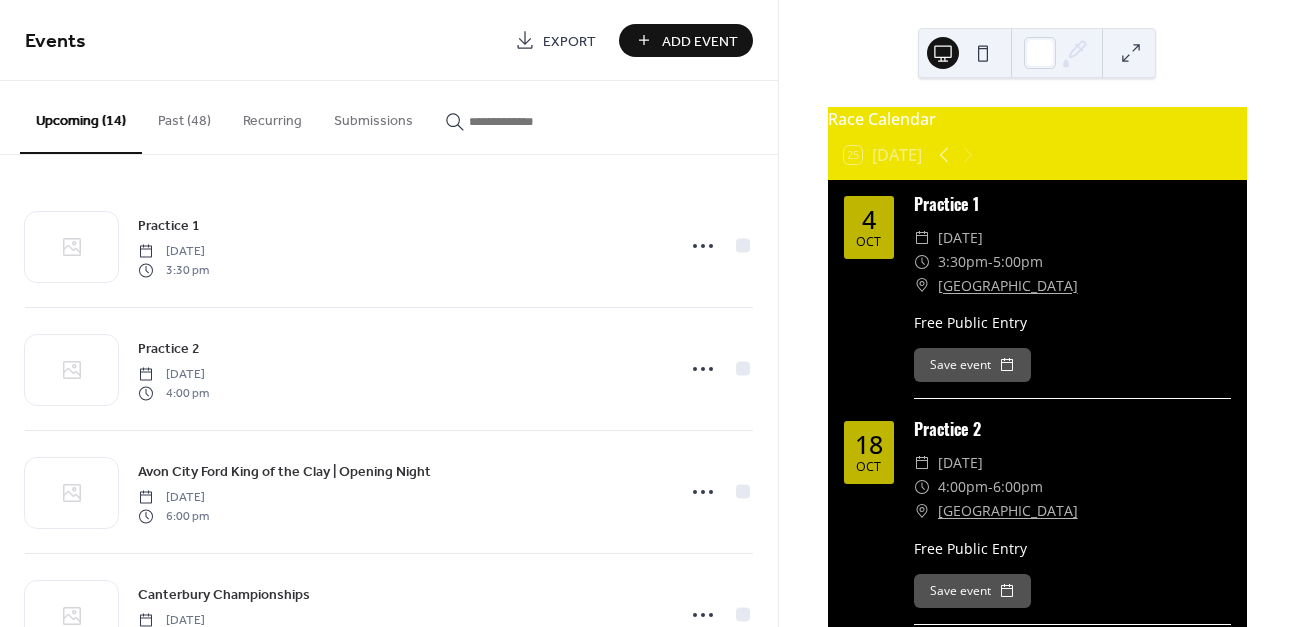 scroll, scrollTop: 0, scrollLeft: 0, axis: both 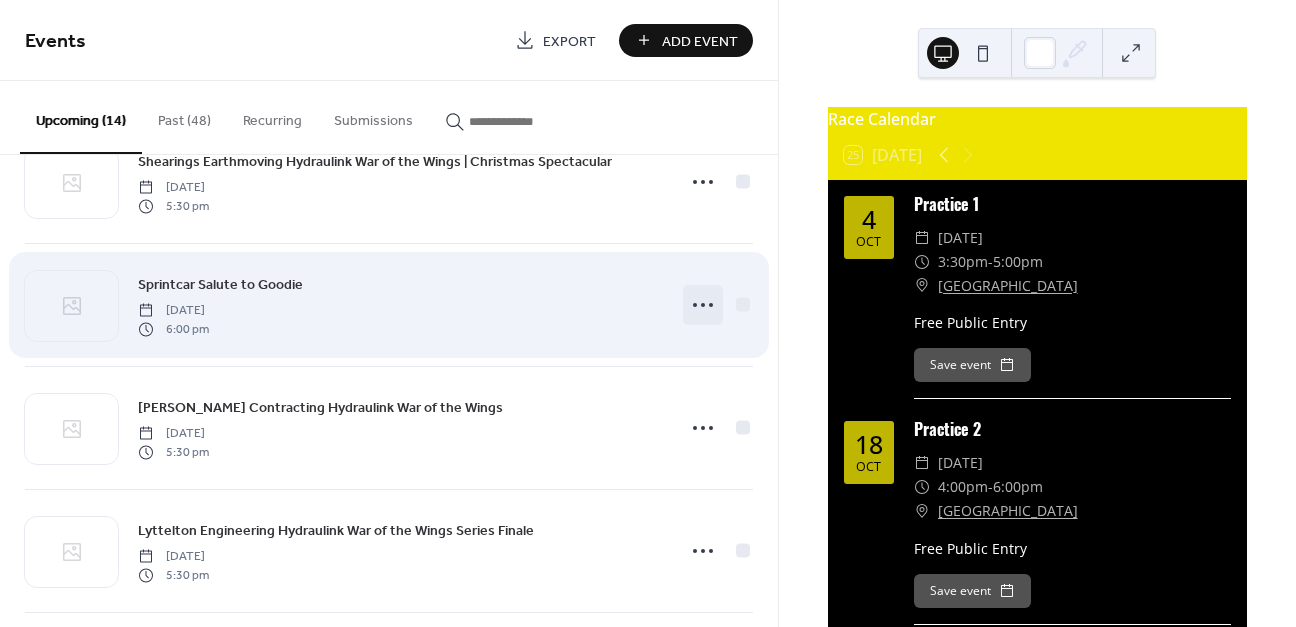 click 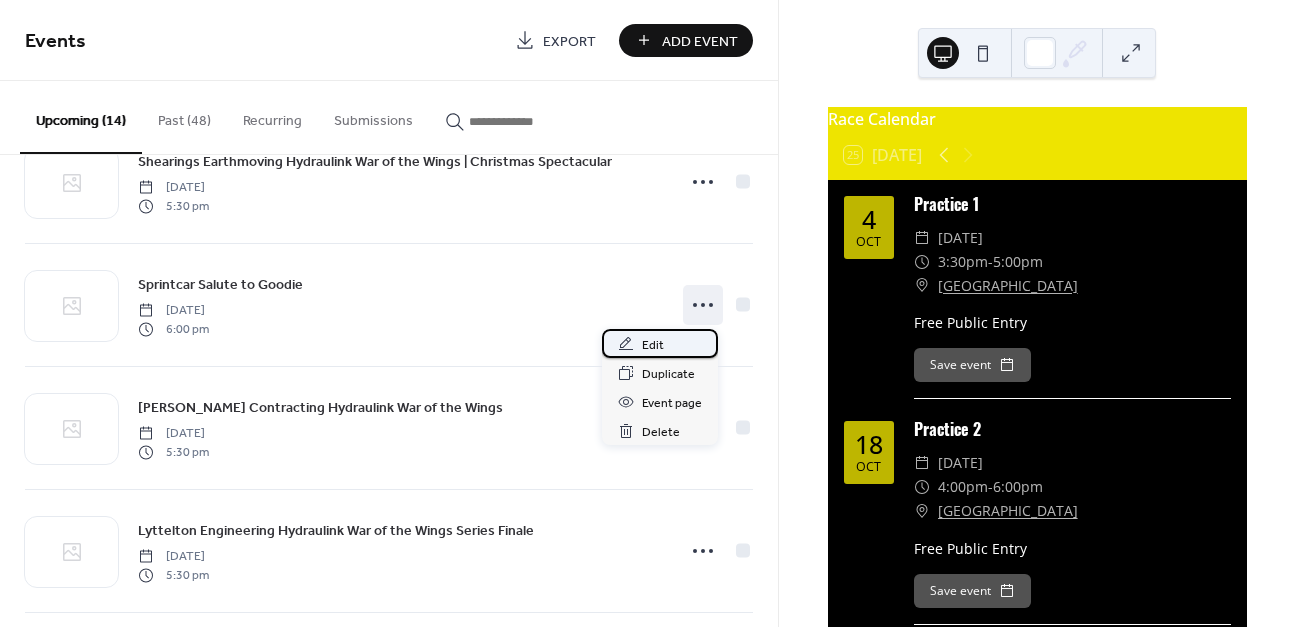 click on "Edit" at bounding box center (660, 343) 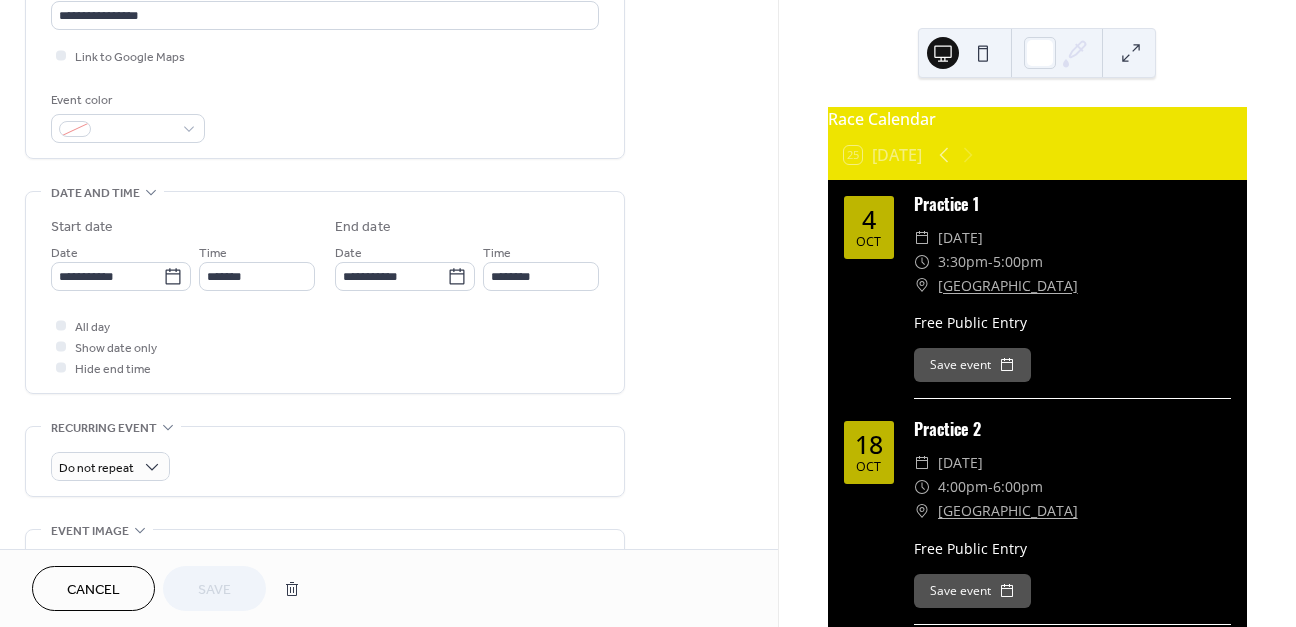 scroll, scrollTop: 469, scrollLeft: 0, axis: vertical 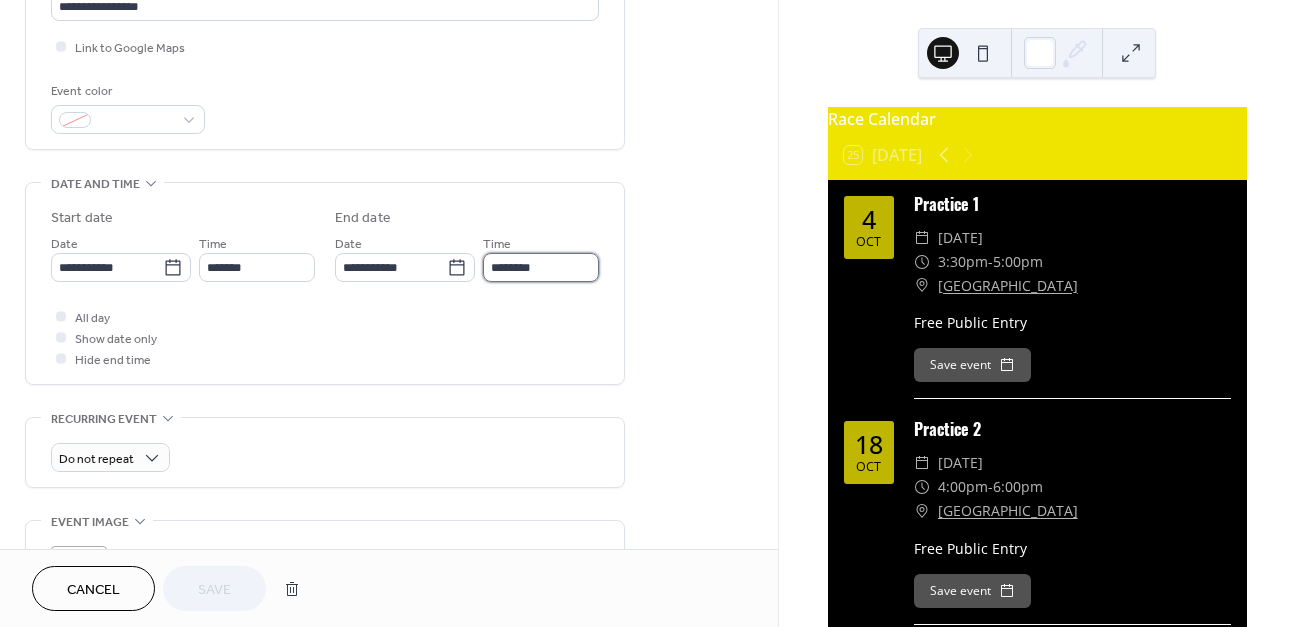 click on "********" at bounding box center (541, 267) 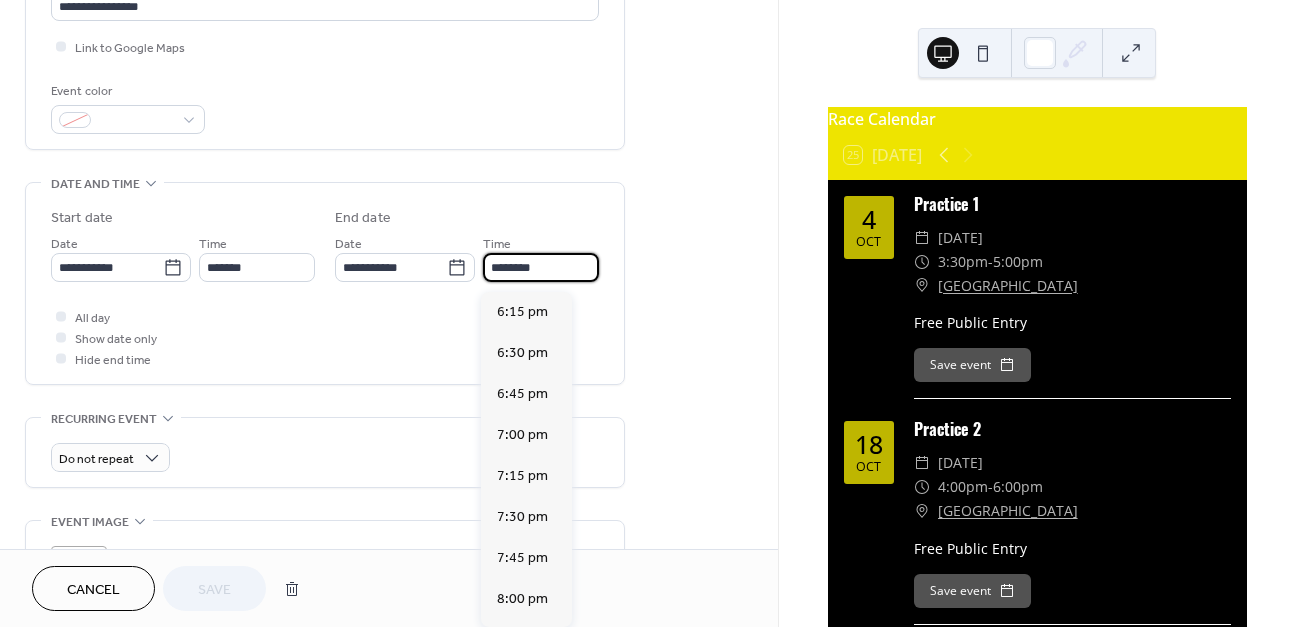 scroll, scrollTop: 608, scrollLeft: 0, axis: vertical 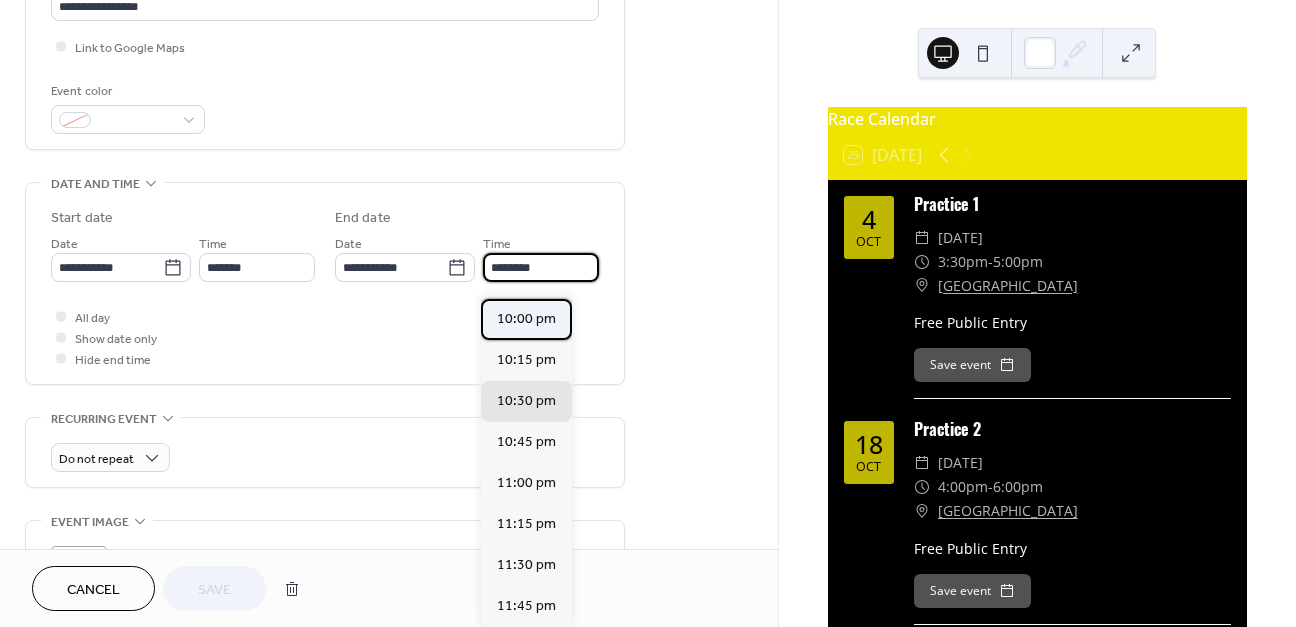 click on "10:00 pm" at bounding box center (526, 319) 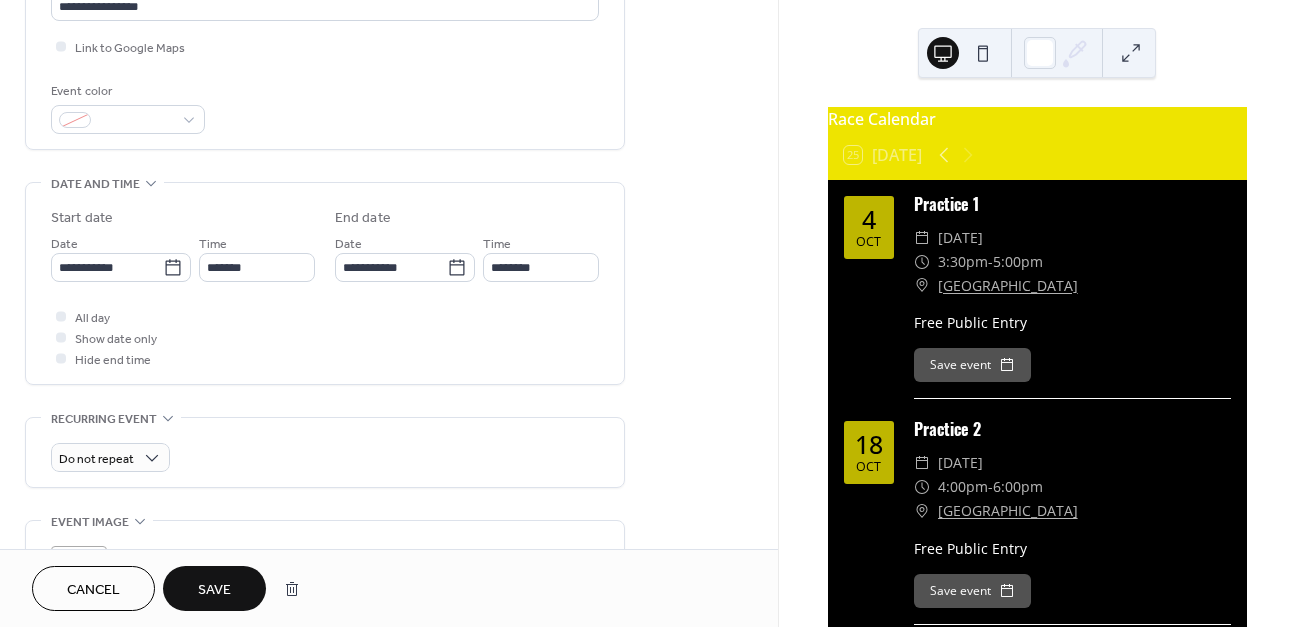 type on "********" 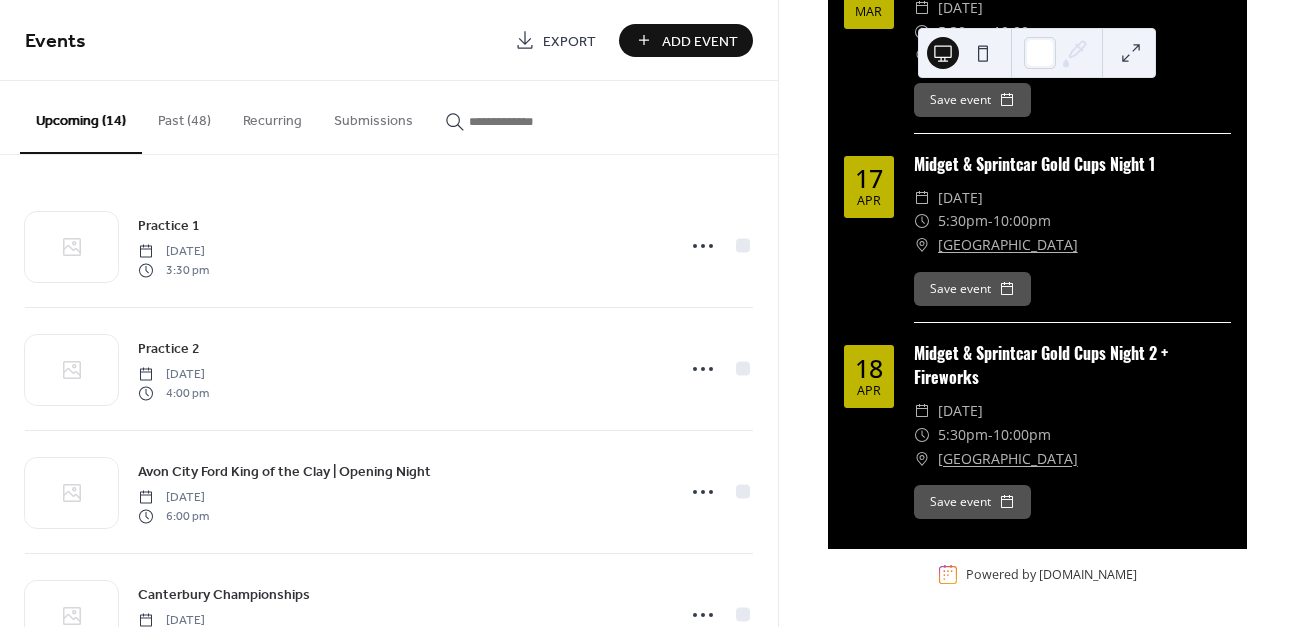 scroll, scrollTop: 2436, scrollLeft: 0, axis: vertical 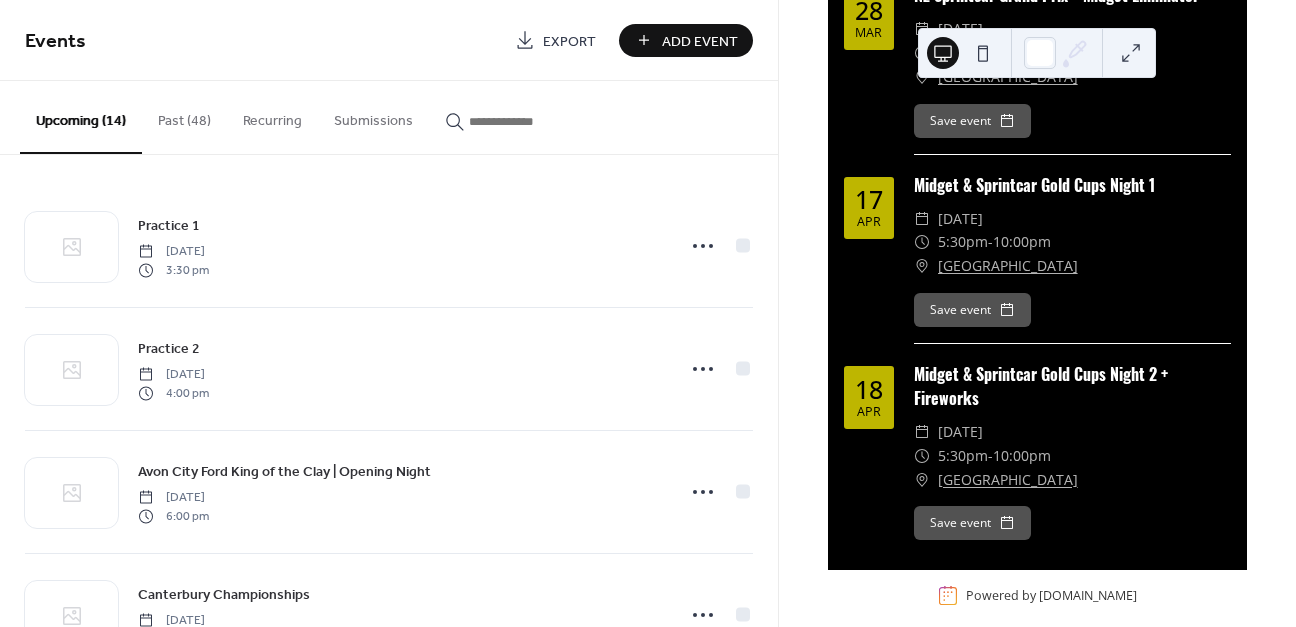 click at bounding box center (983, 53) 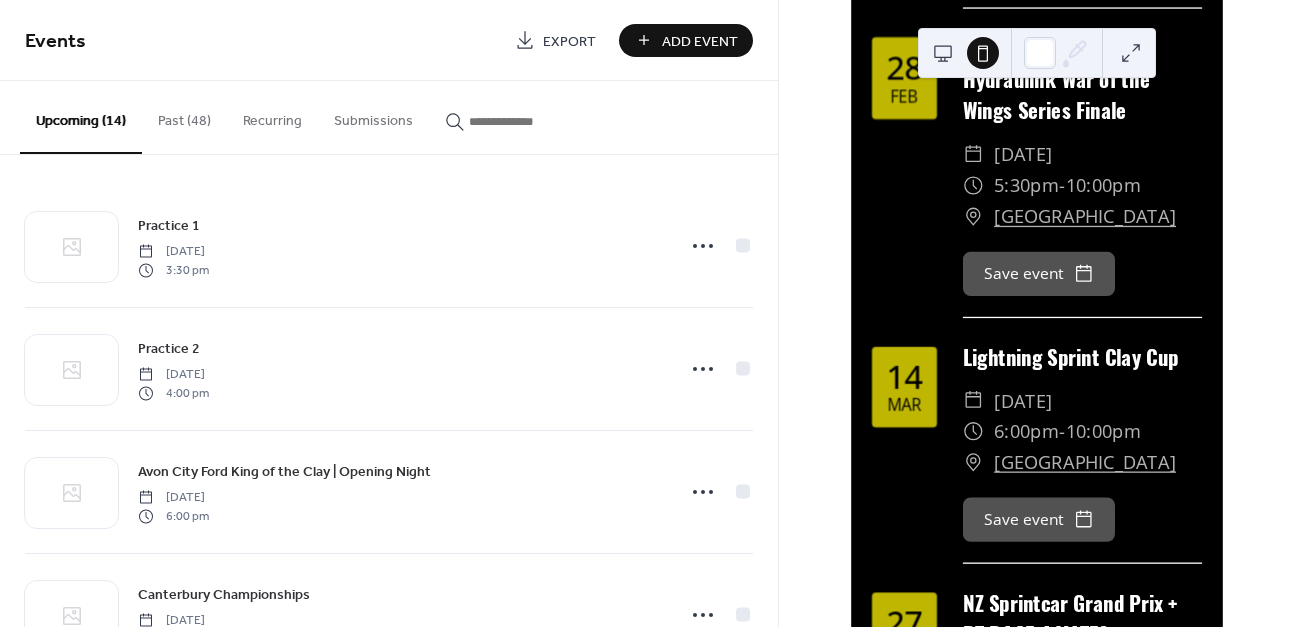 click at bounding box center (983, 53) 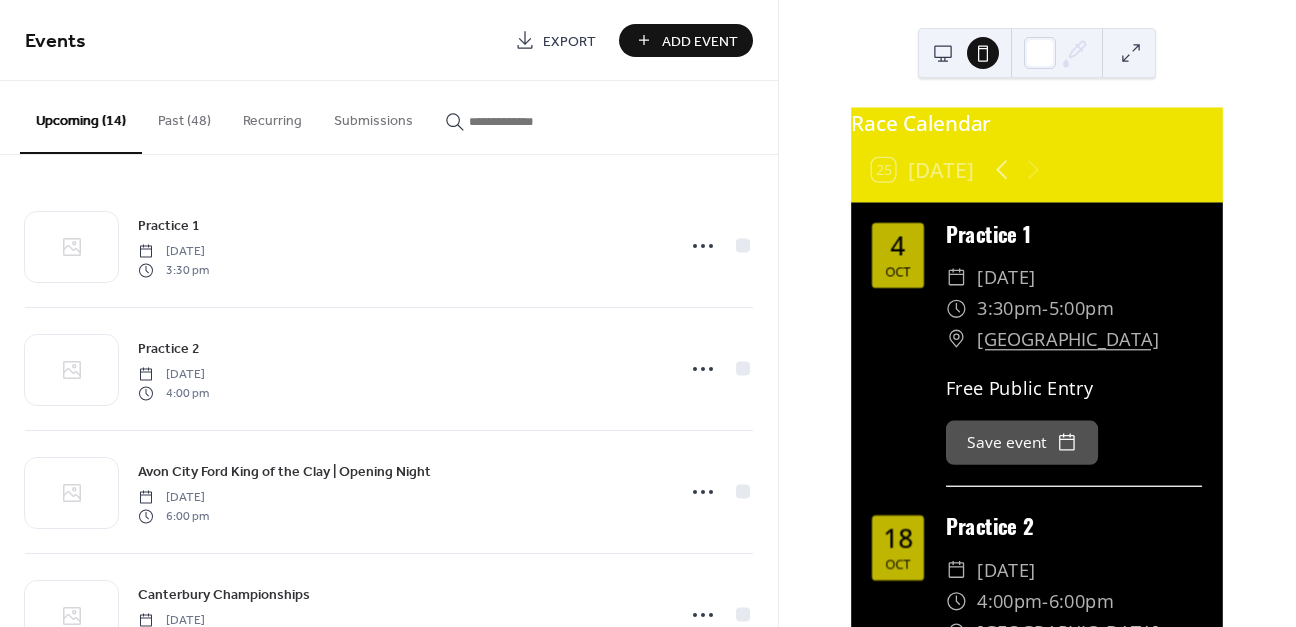 scroll, scrollTop: 0, scrollLeft: 0, axis: both 